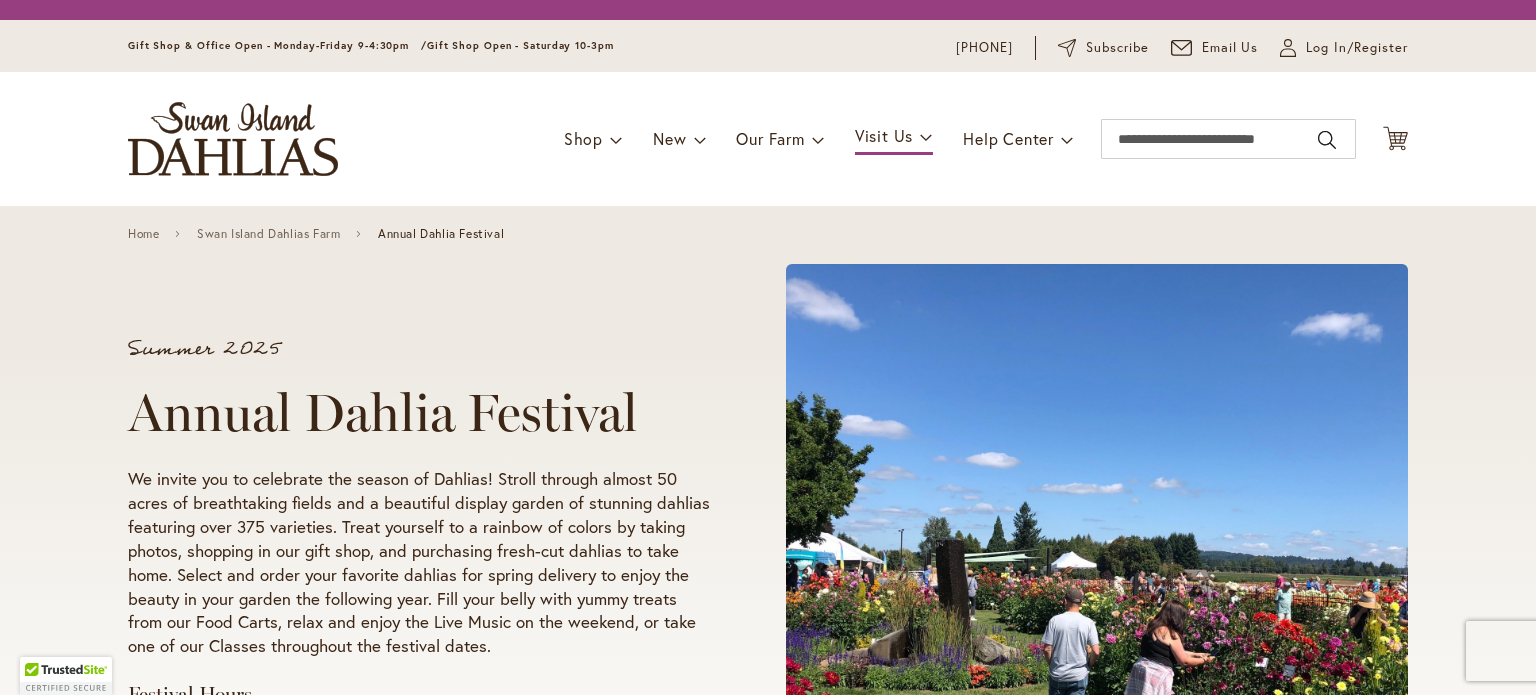 scroll, scrollTop: 0, scrollLeft: 0, axis: both 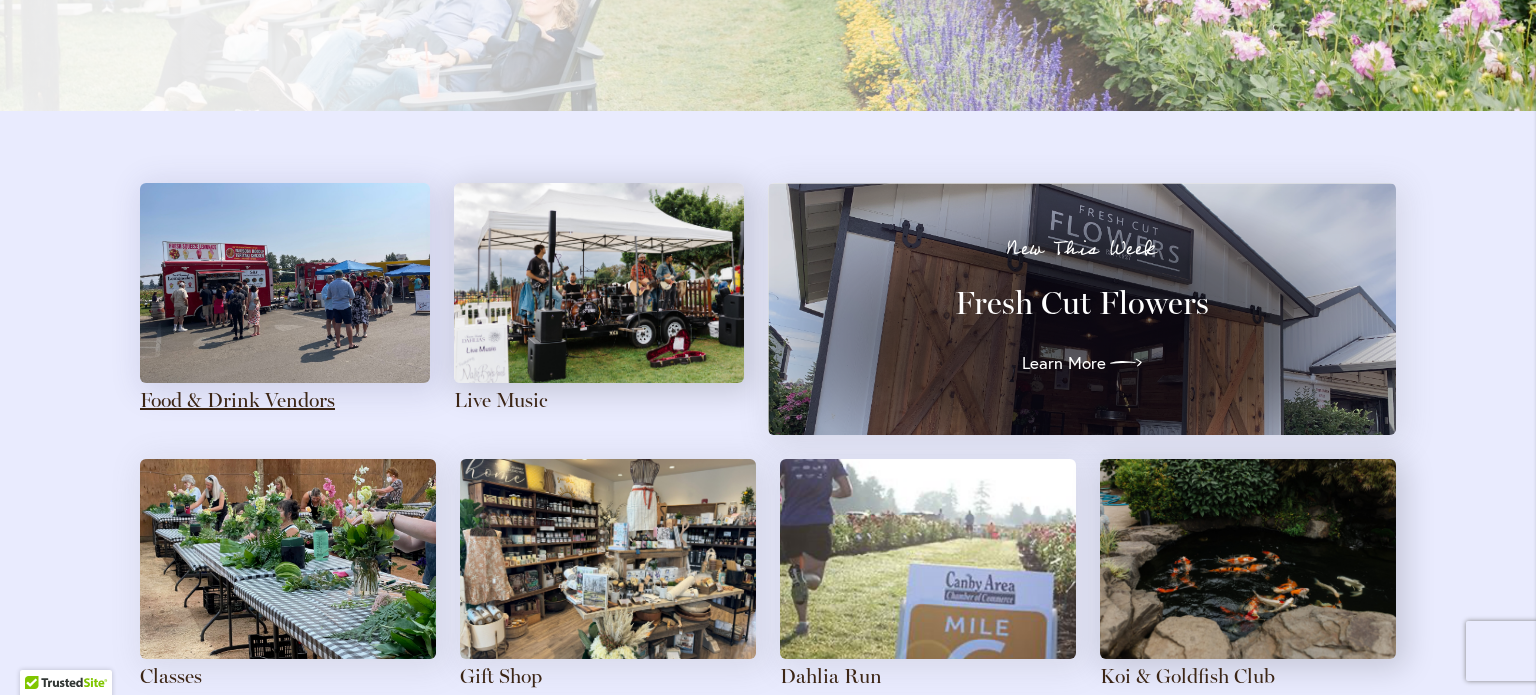 type on "**********" 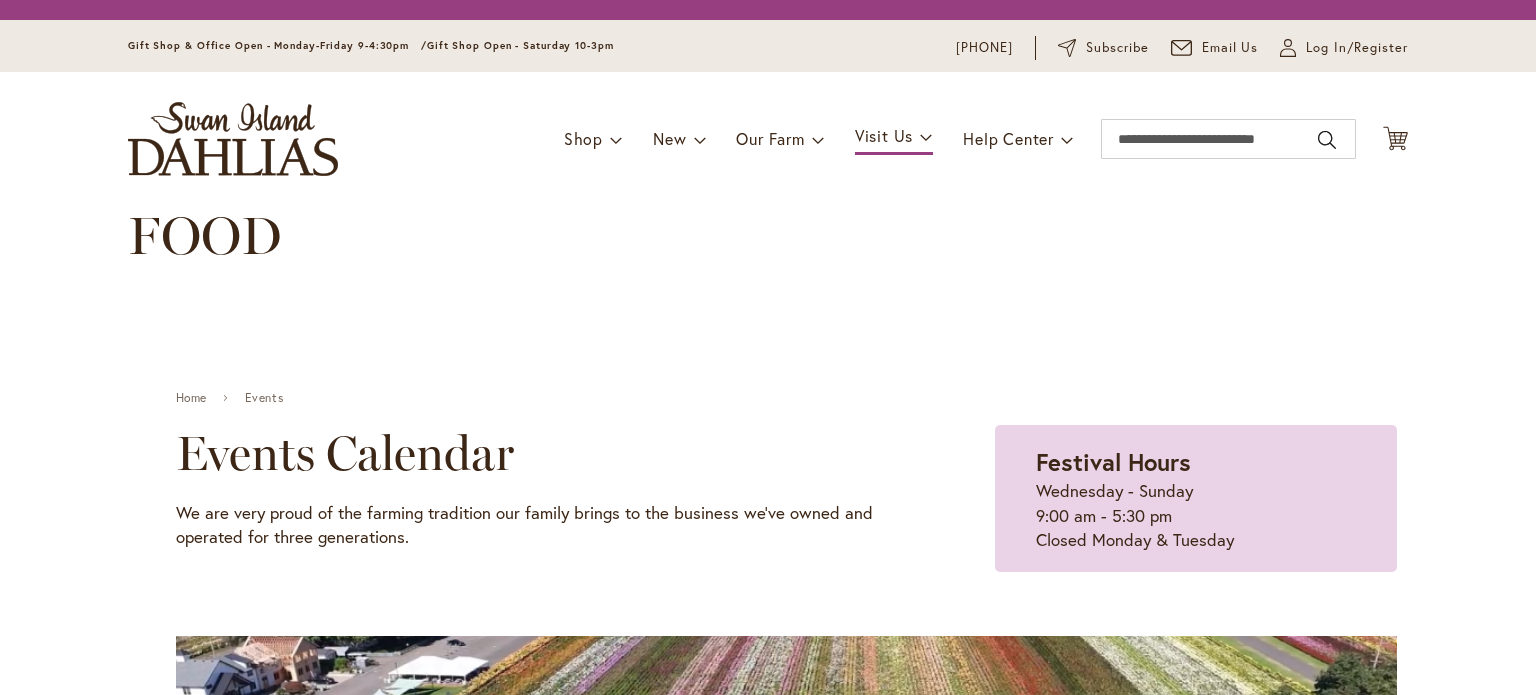 scroll, scrollTop: 0, scrollLeft: 0, axis: both 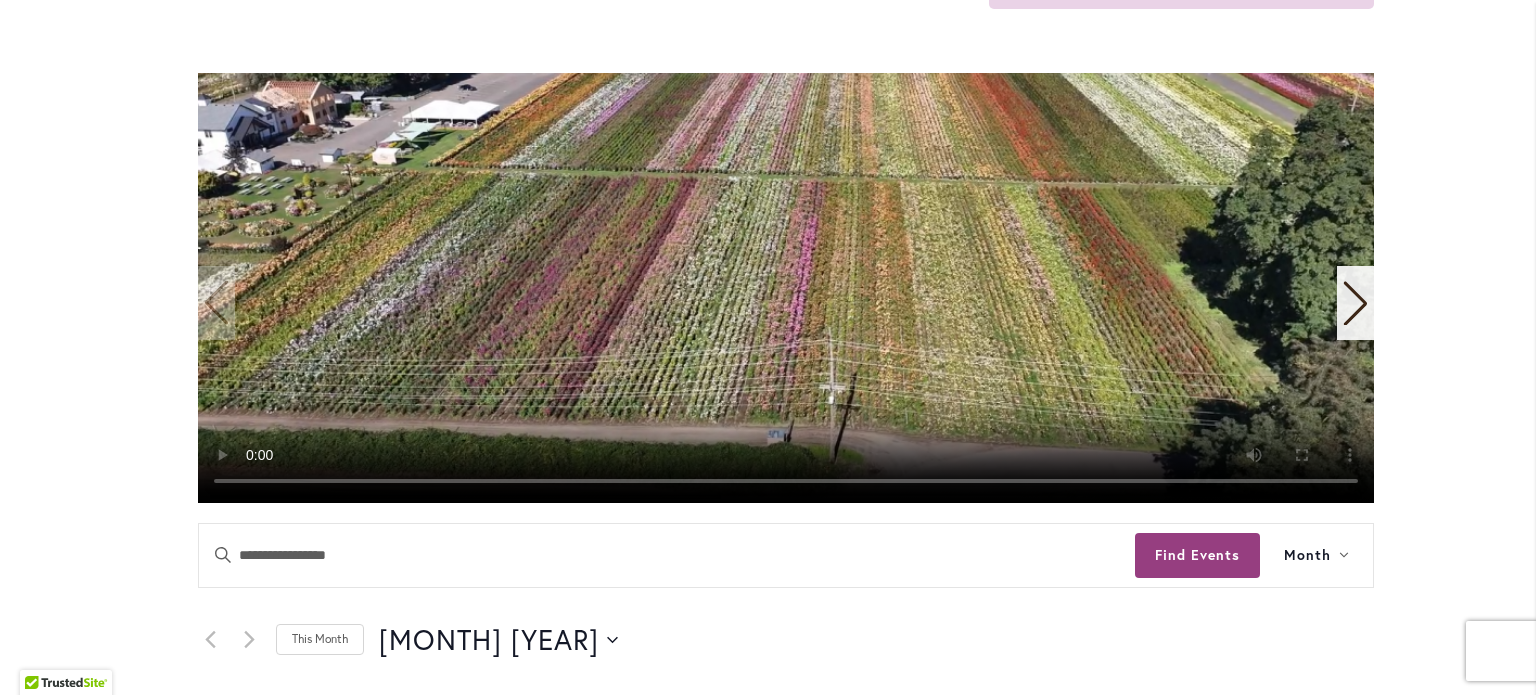type on "**********" 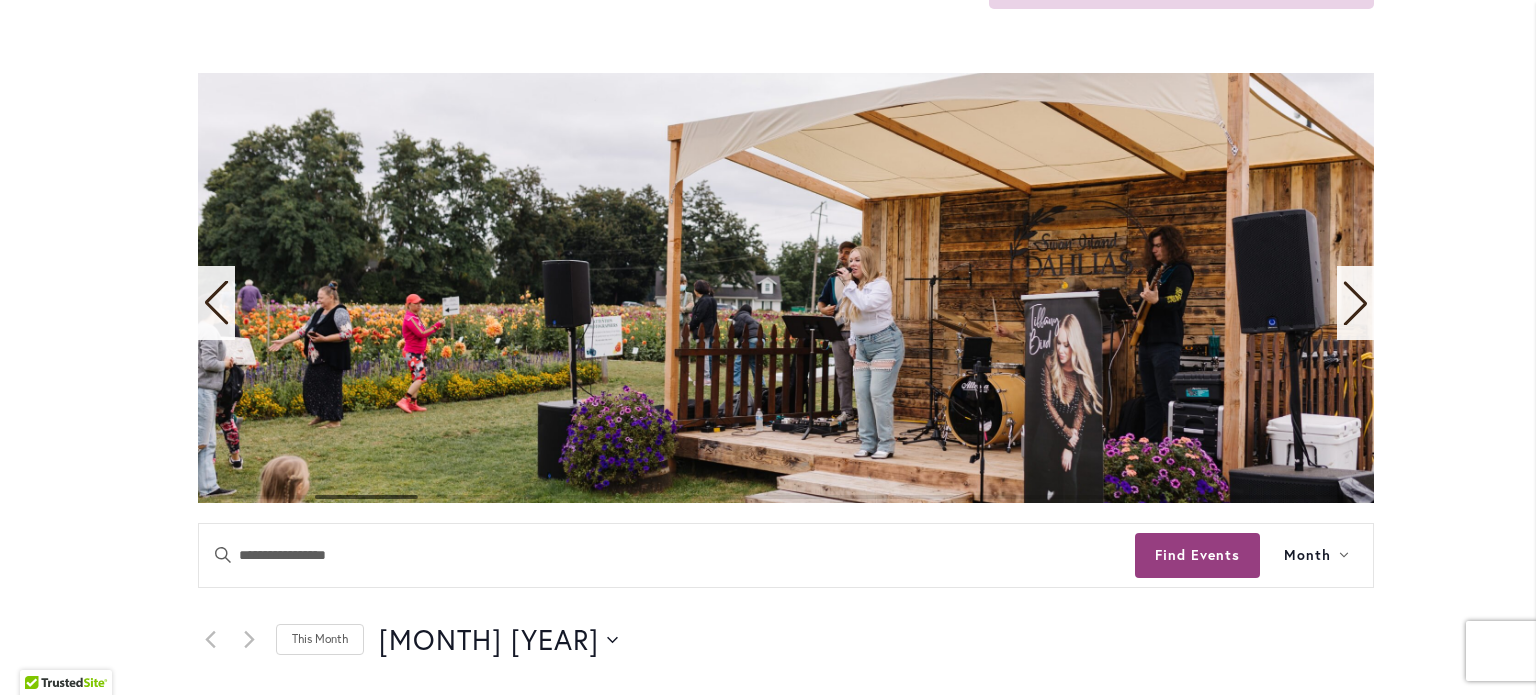 click 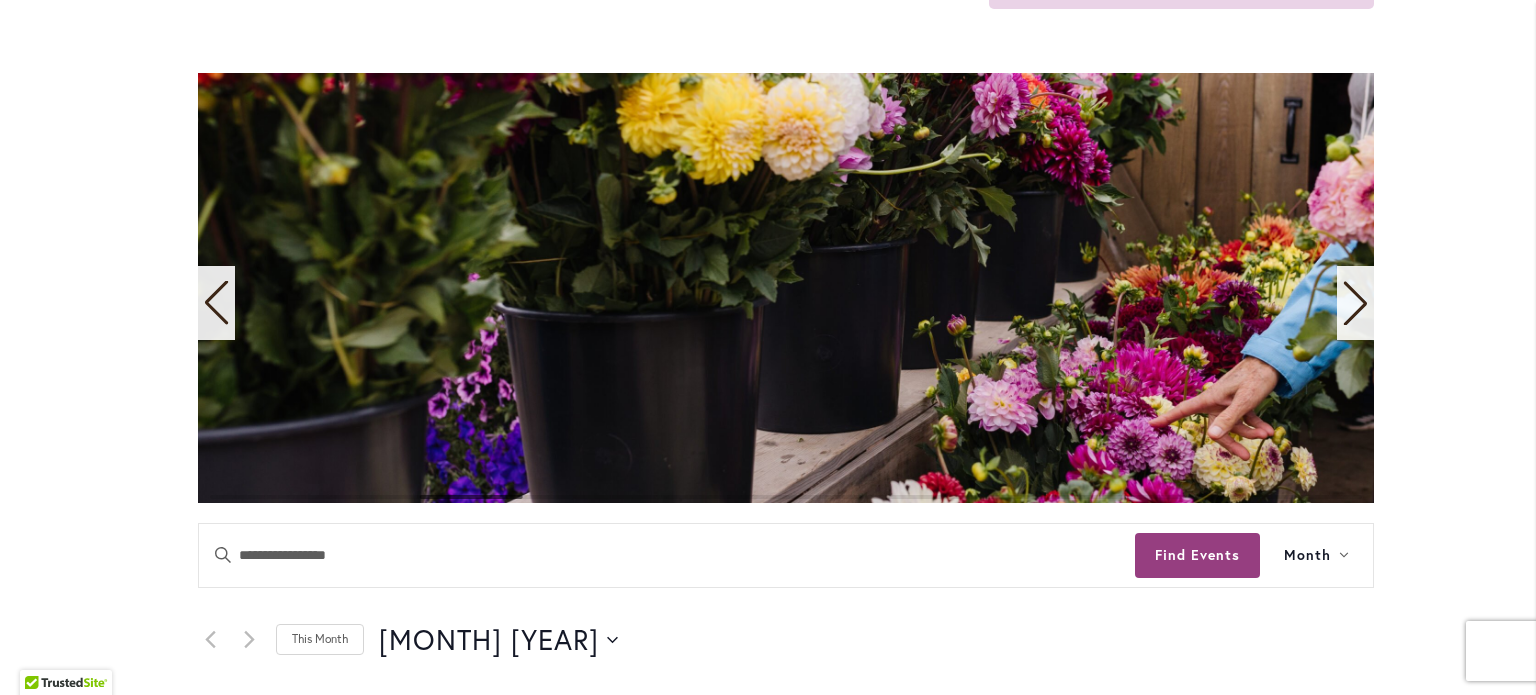 click 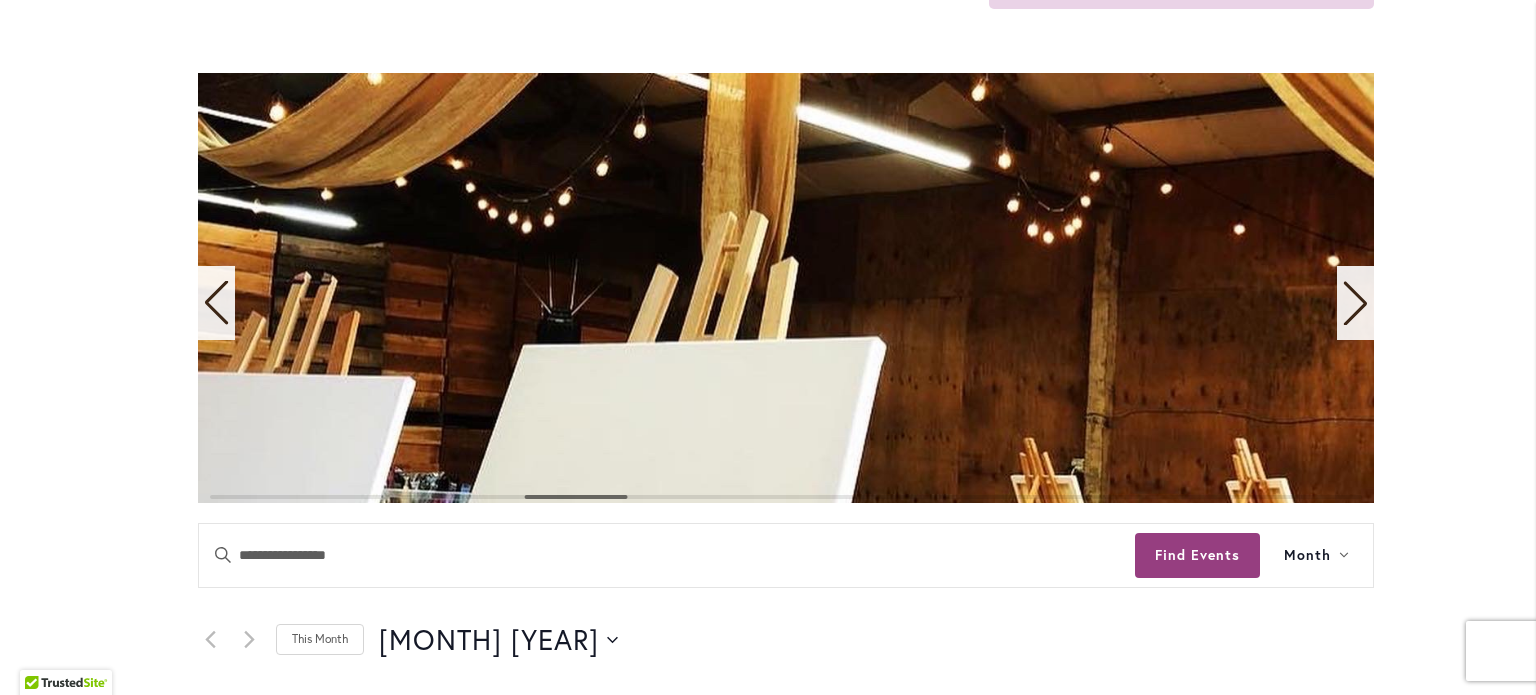 click 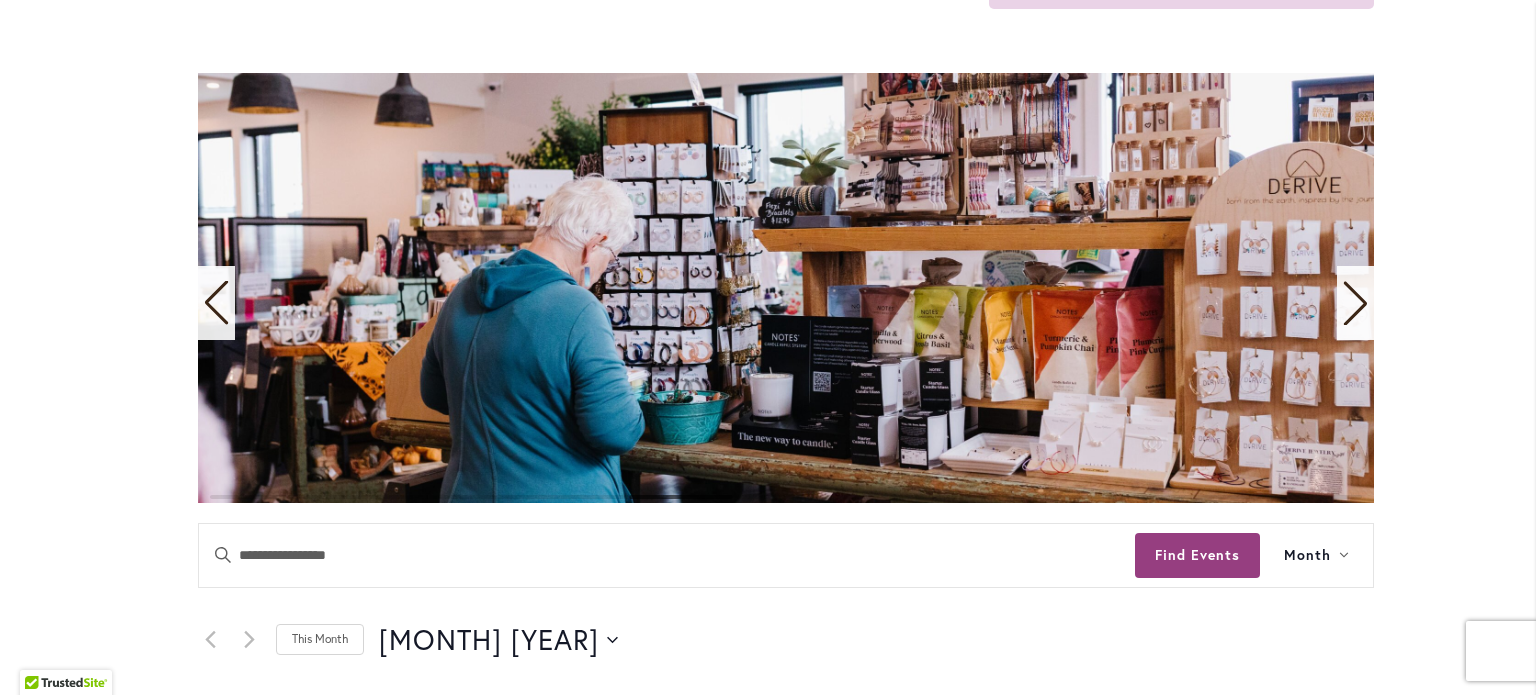 click 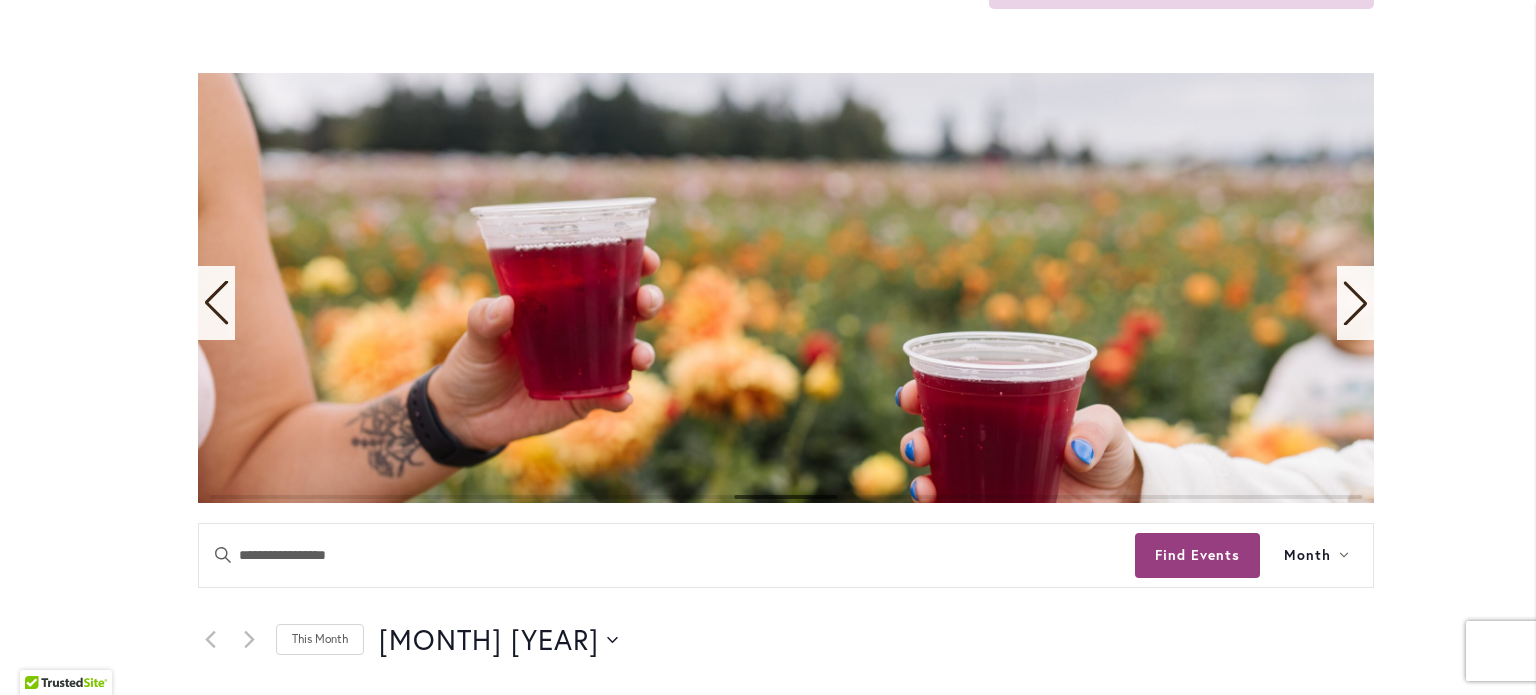 click 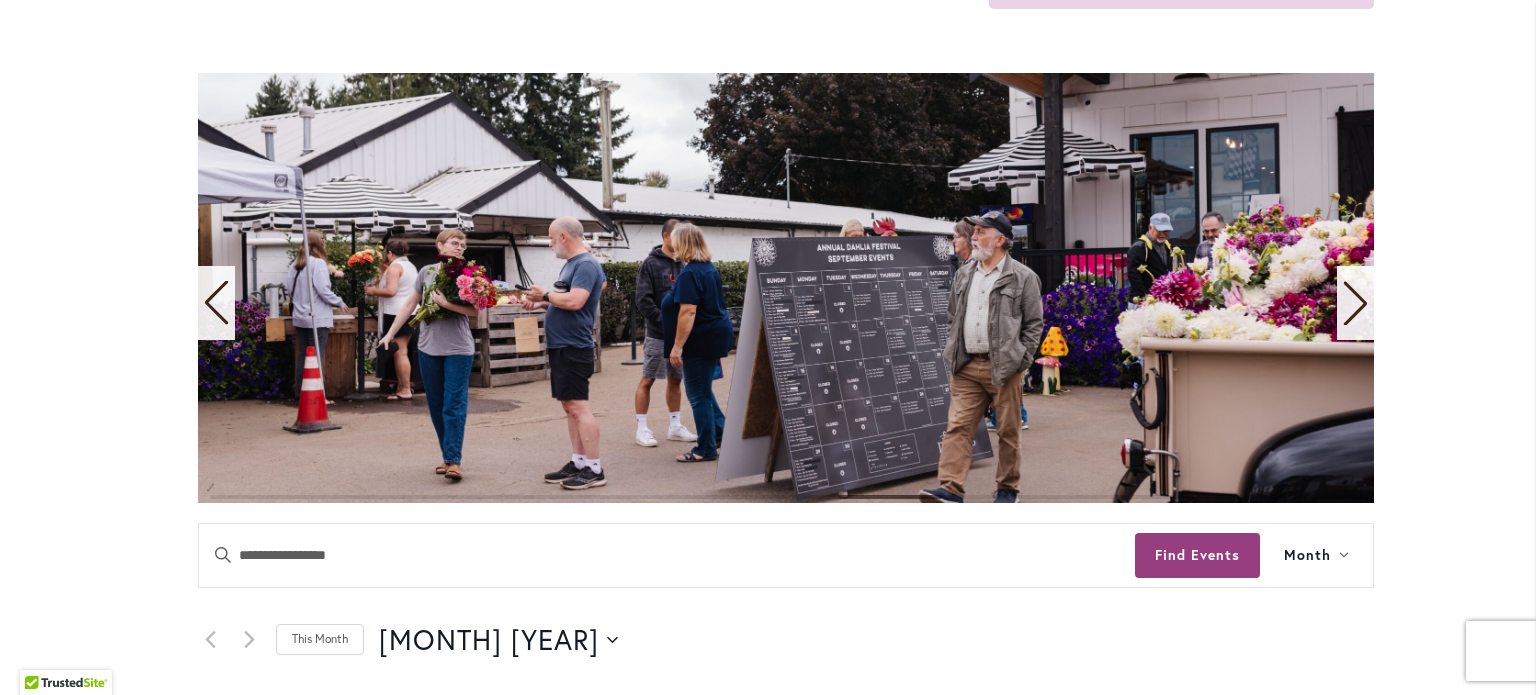 click 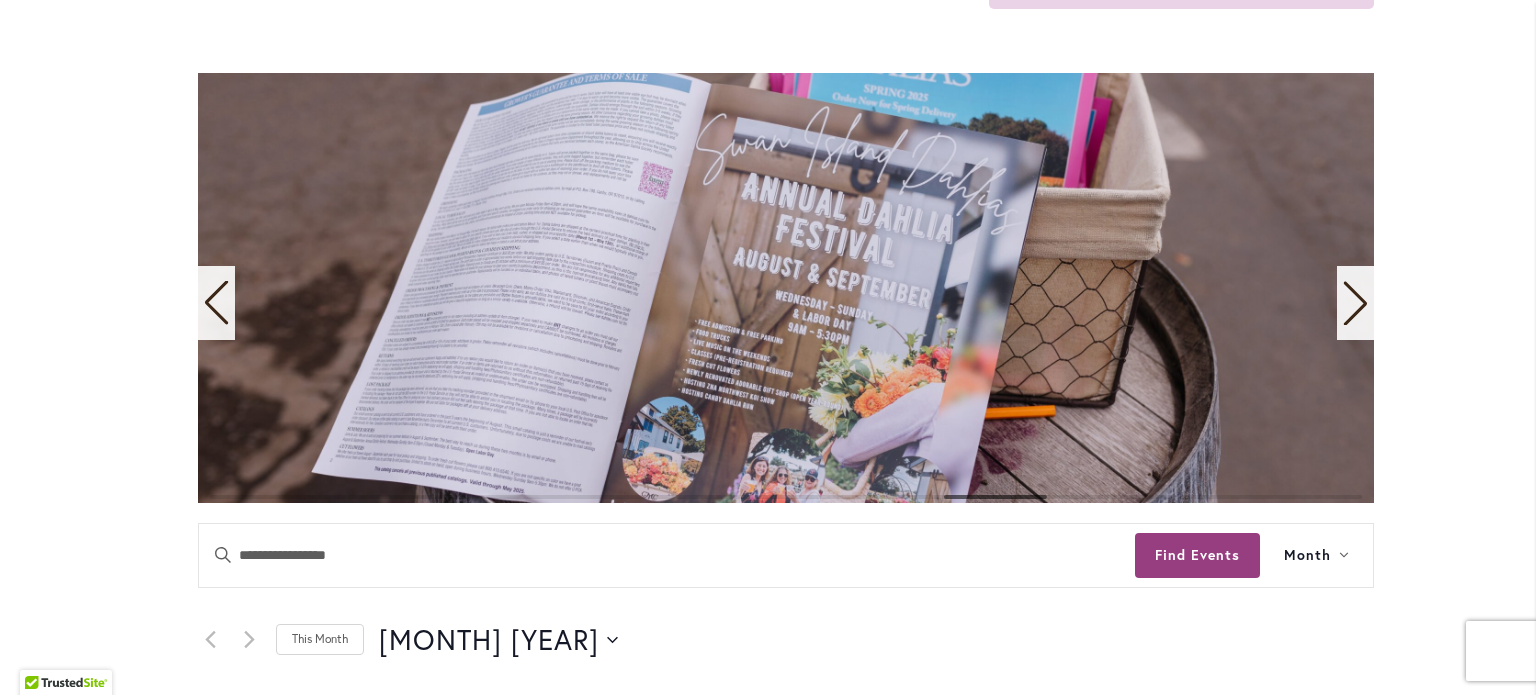 click 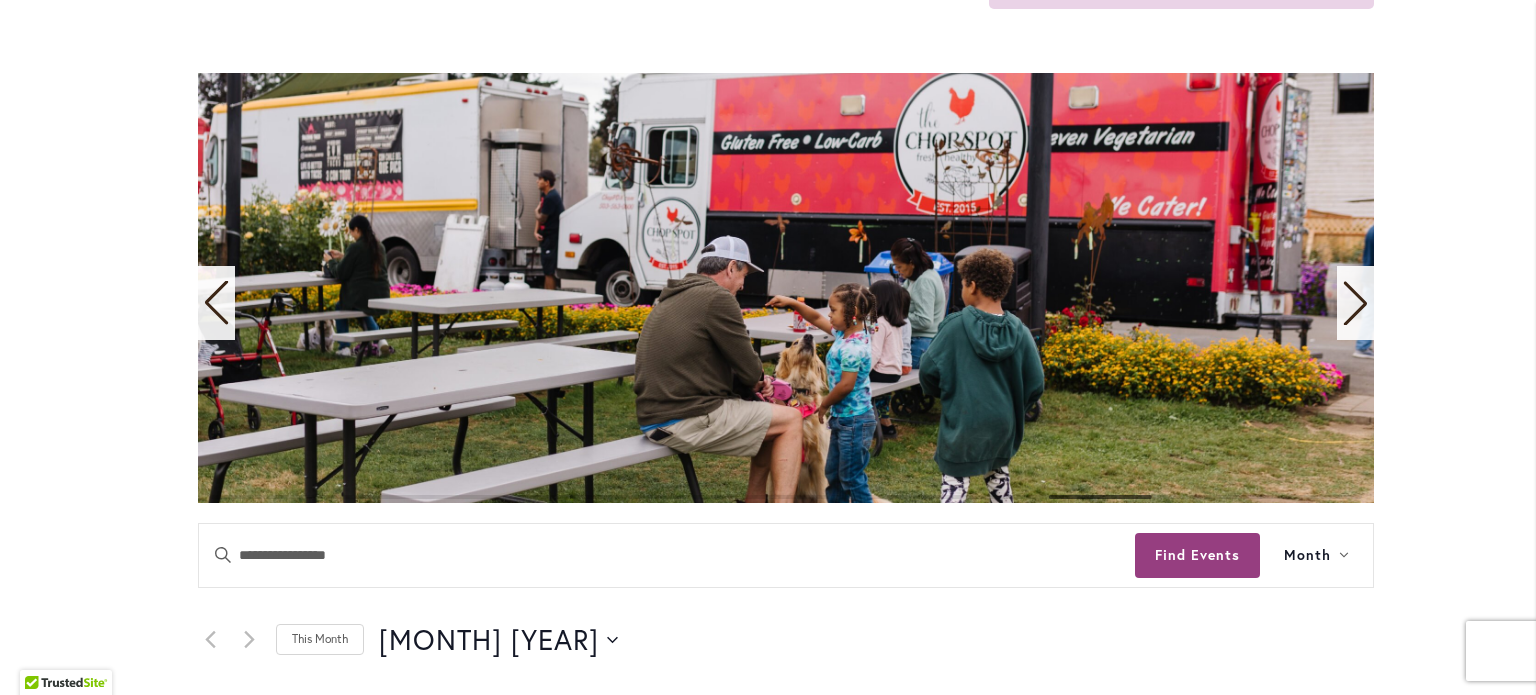 click 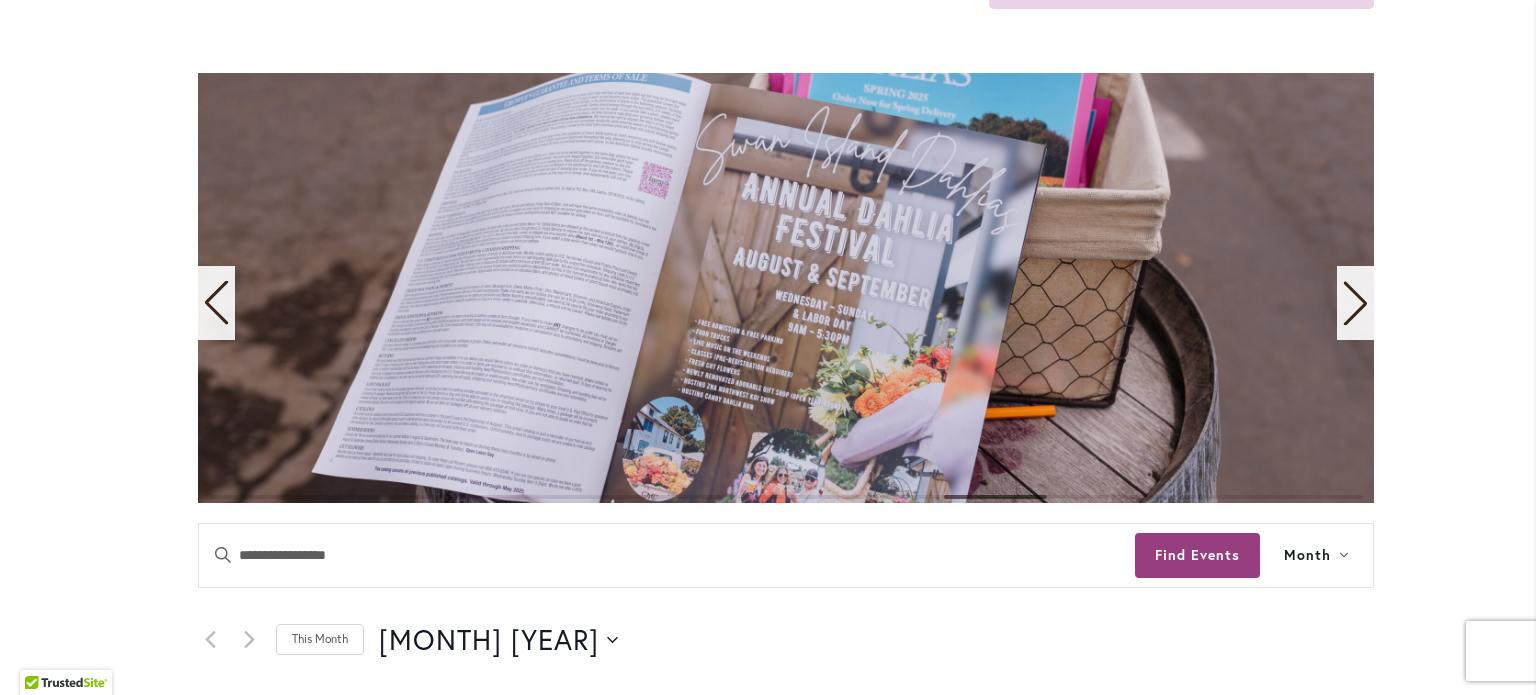 click 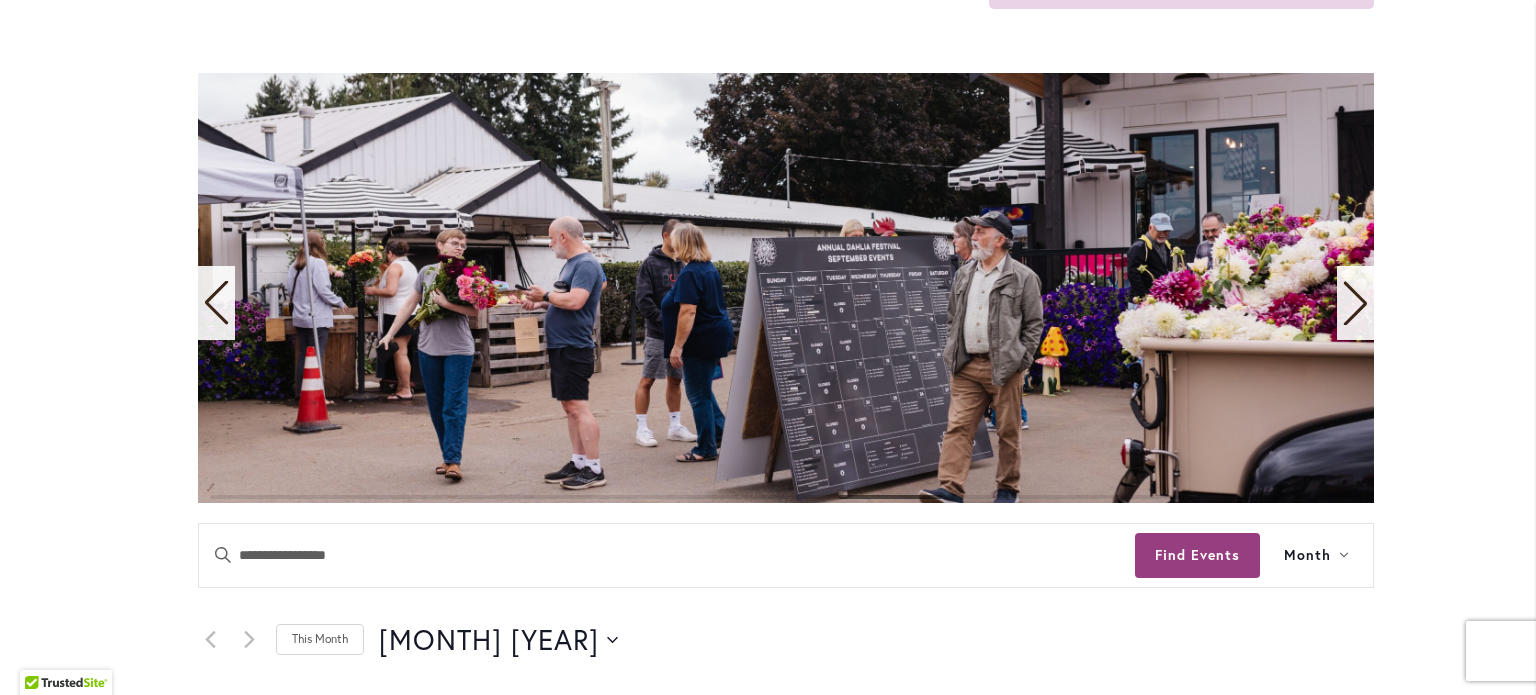 click 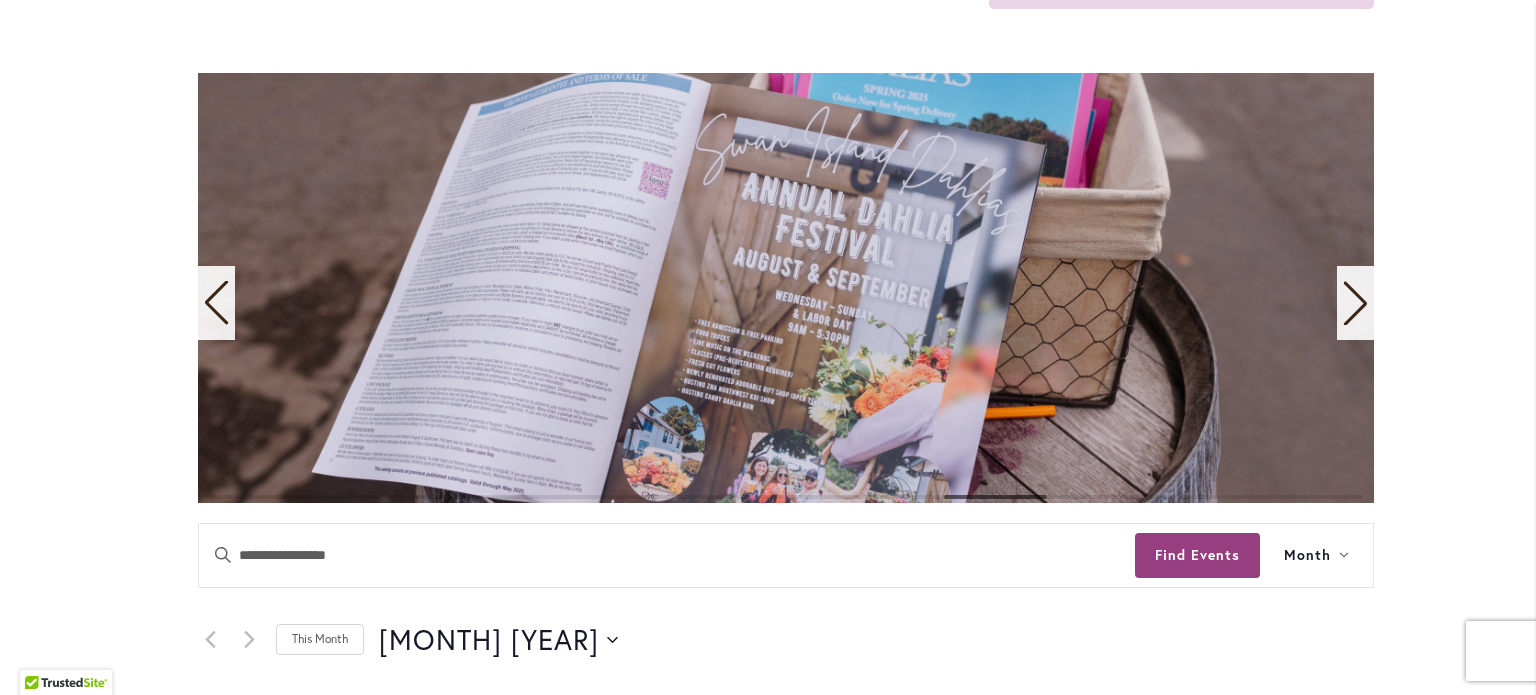 click 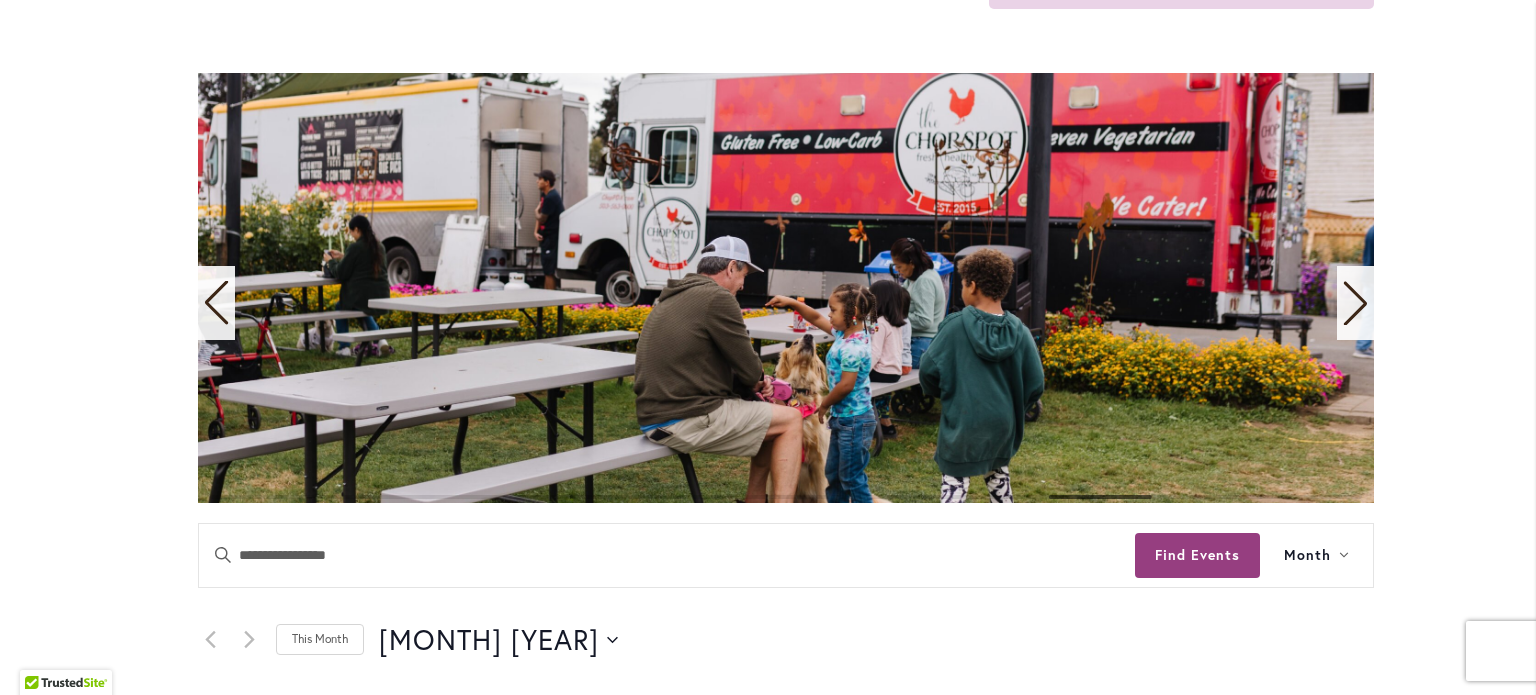 click 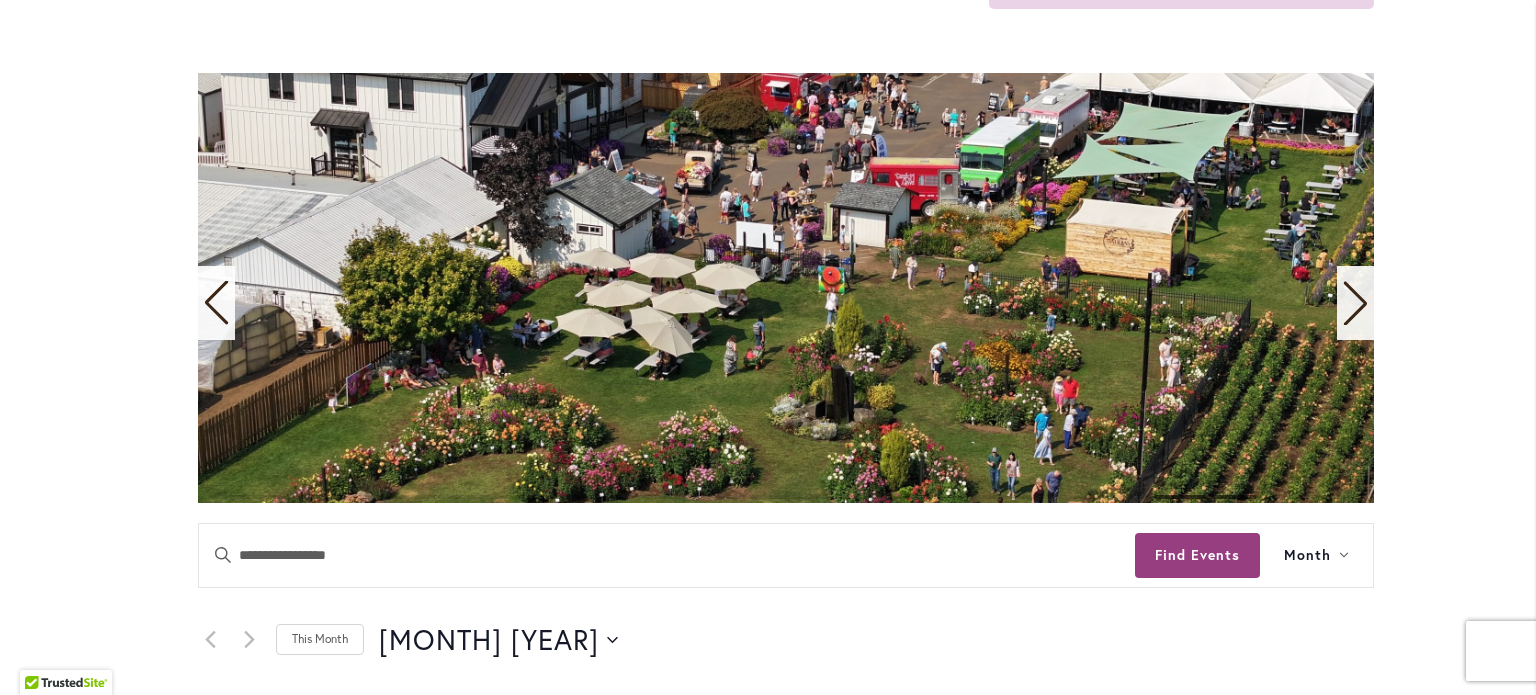 click 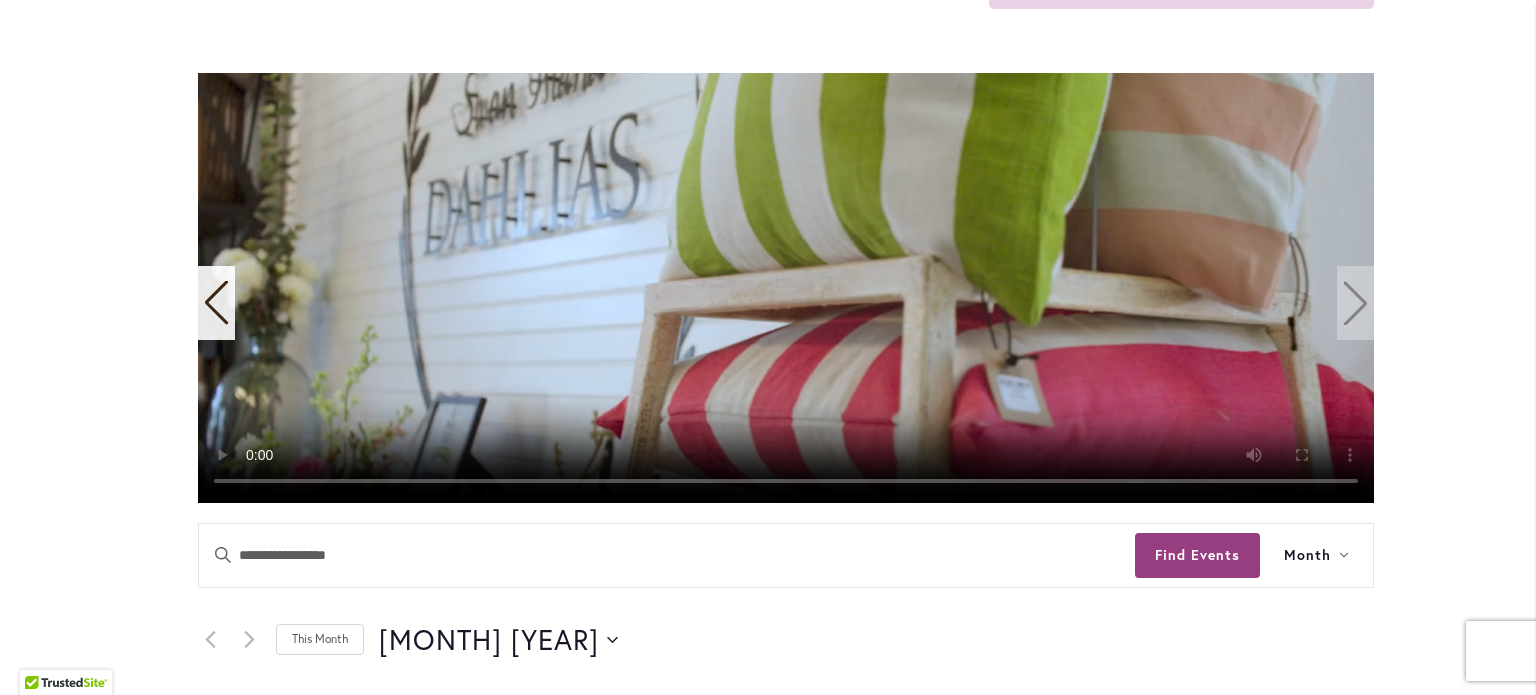 click at bounding box center [786, 288] 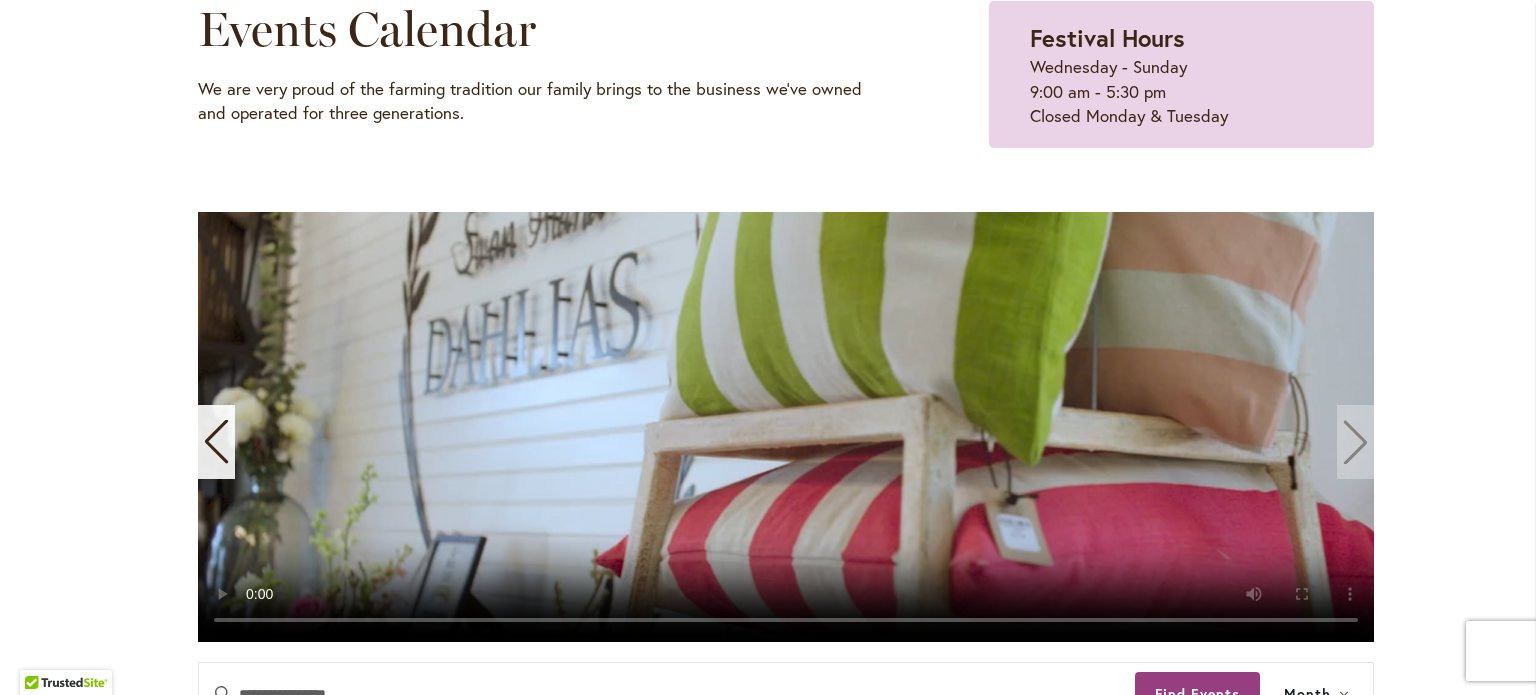 scroll, scrollTop: 400, scrollLeft: 0, axis: vertical 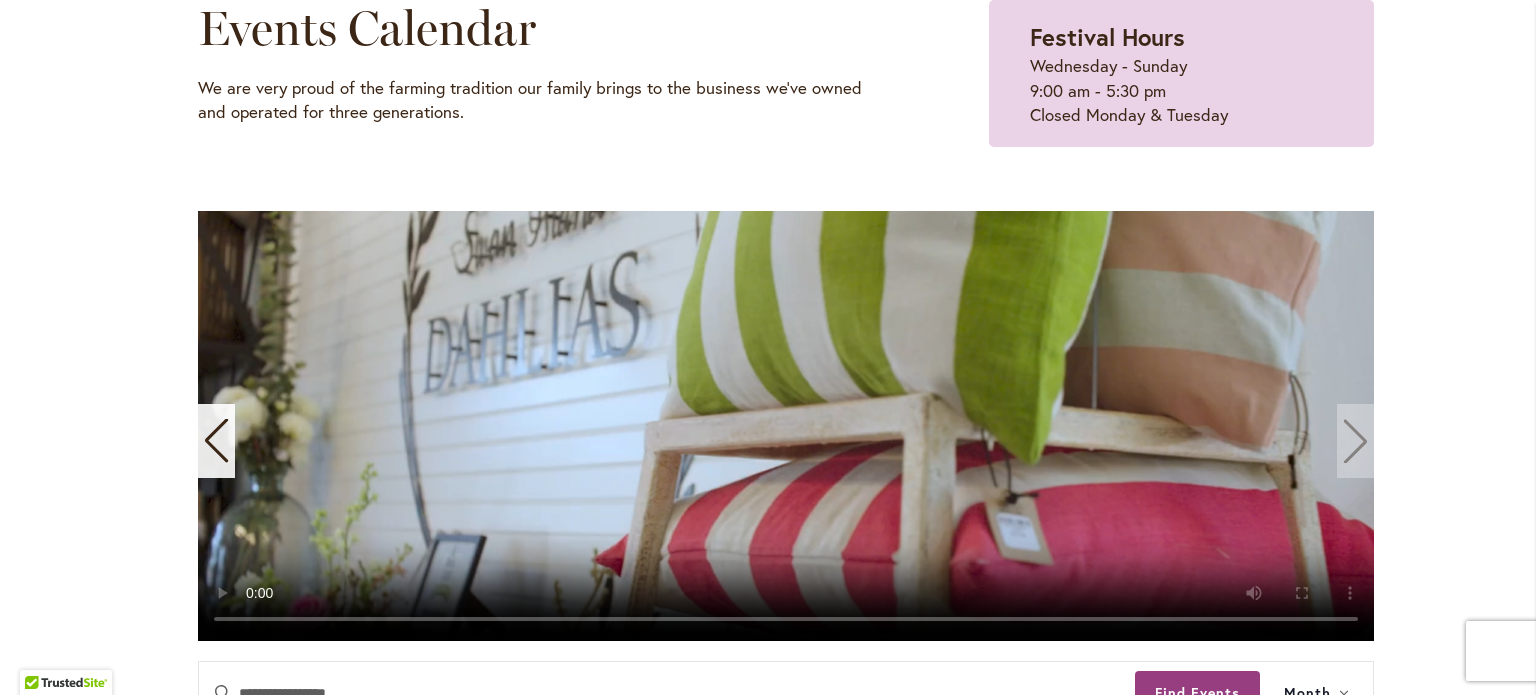 click 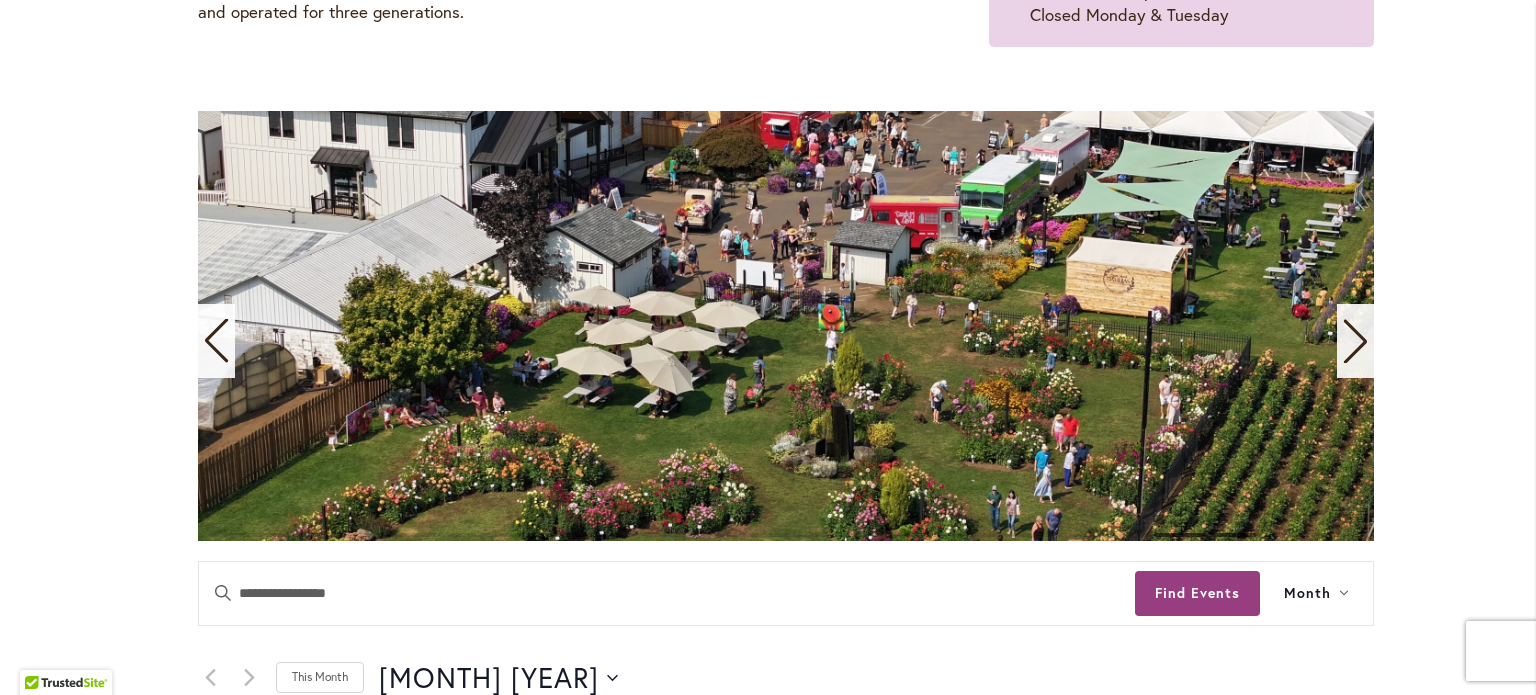 scroll, scrollTop: 0, scrollLeft: 0, axis: both 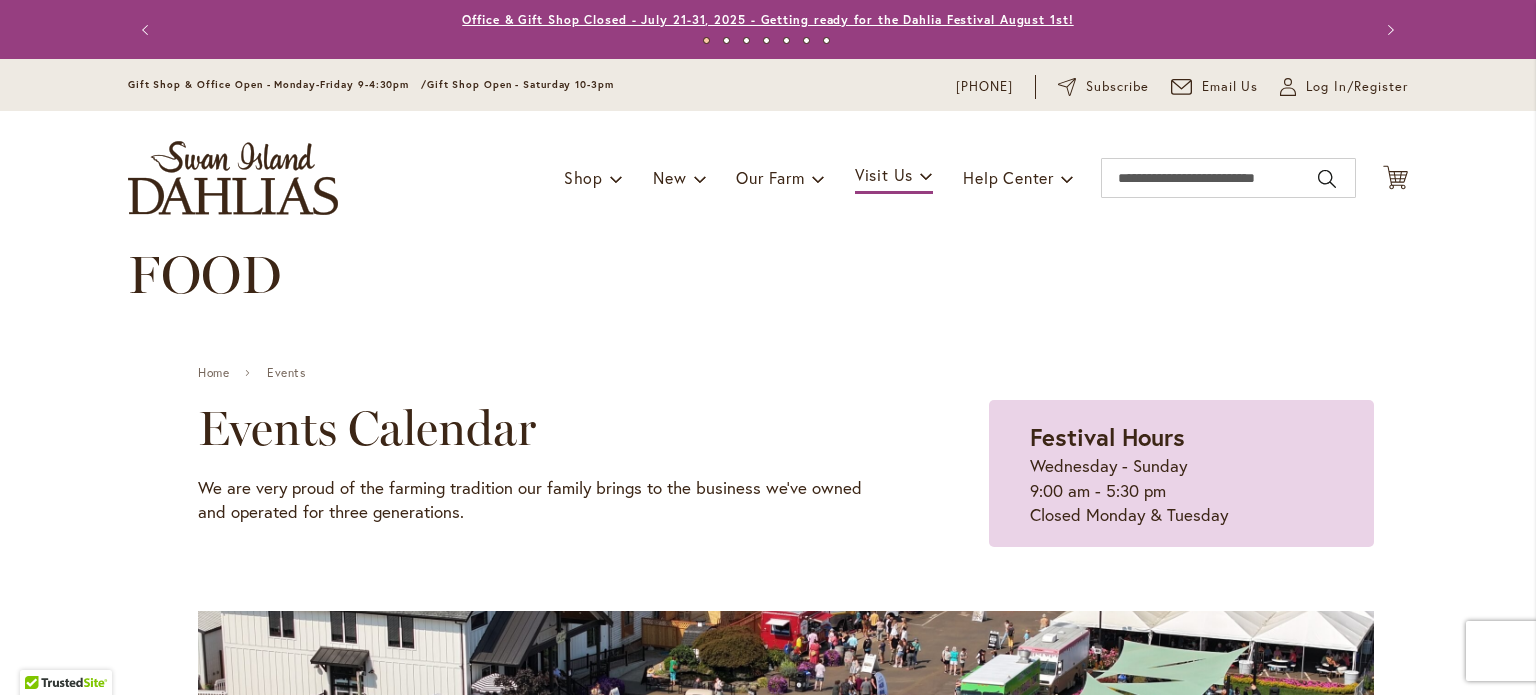 click on "Office & Gift Shop Closed - July 21-31, 2025 - Getting ready for the Dahlia Festival August 1st!" at bounding box center [767, 19] 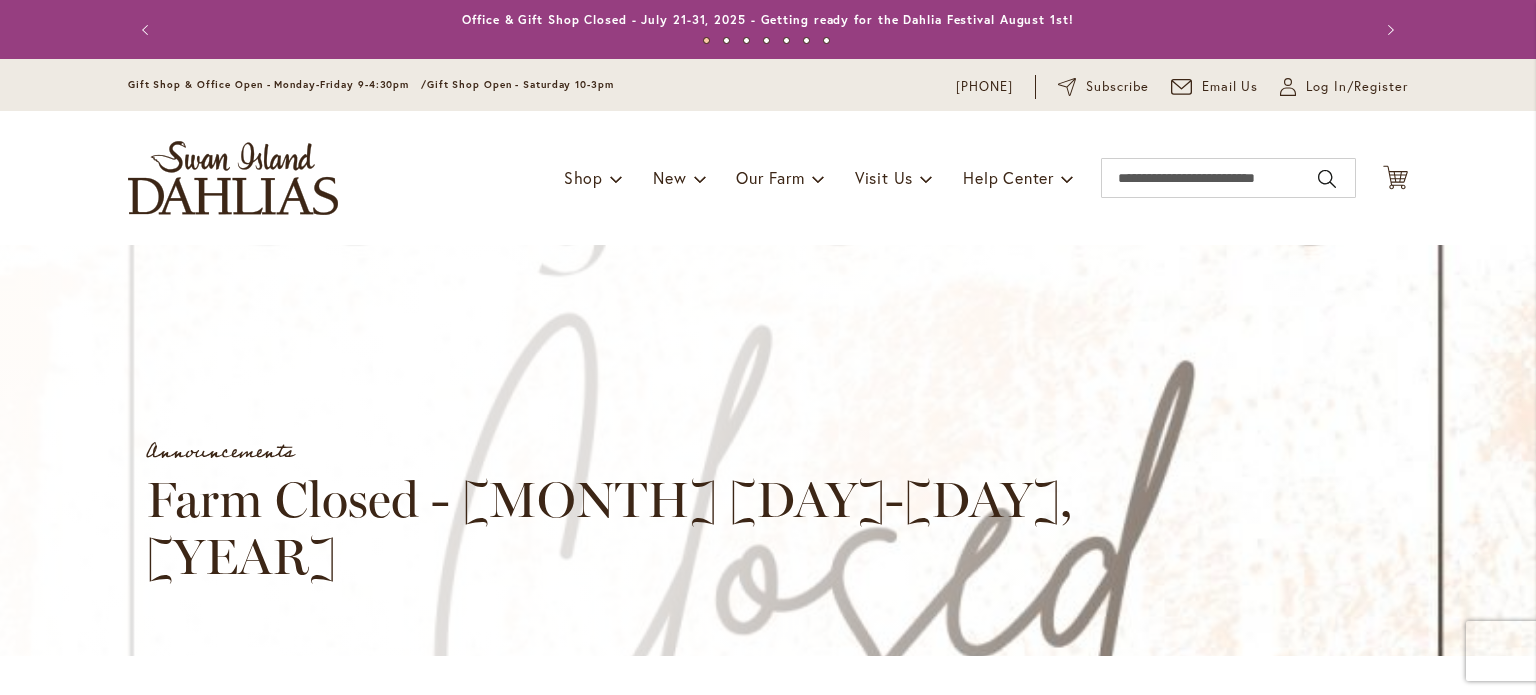 scroll, scrollTop: 0, scrollLeft: 0, axis: both 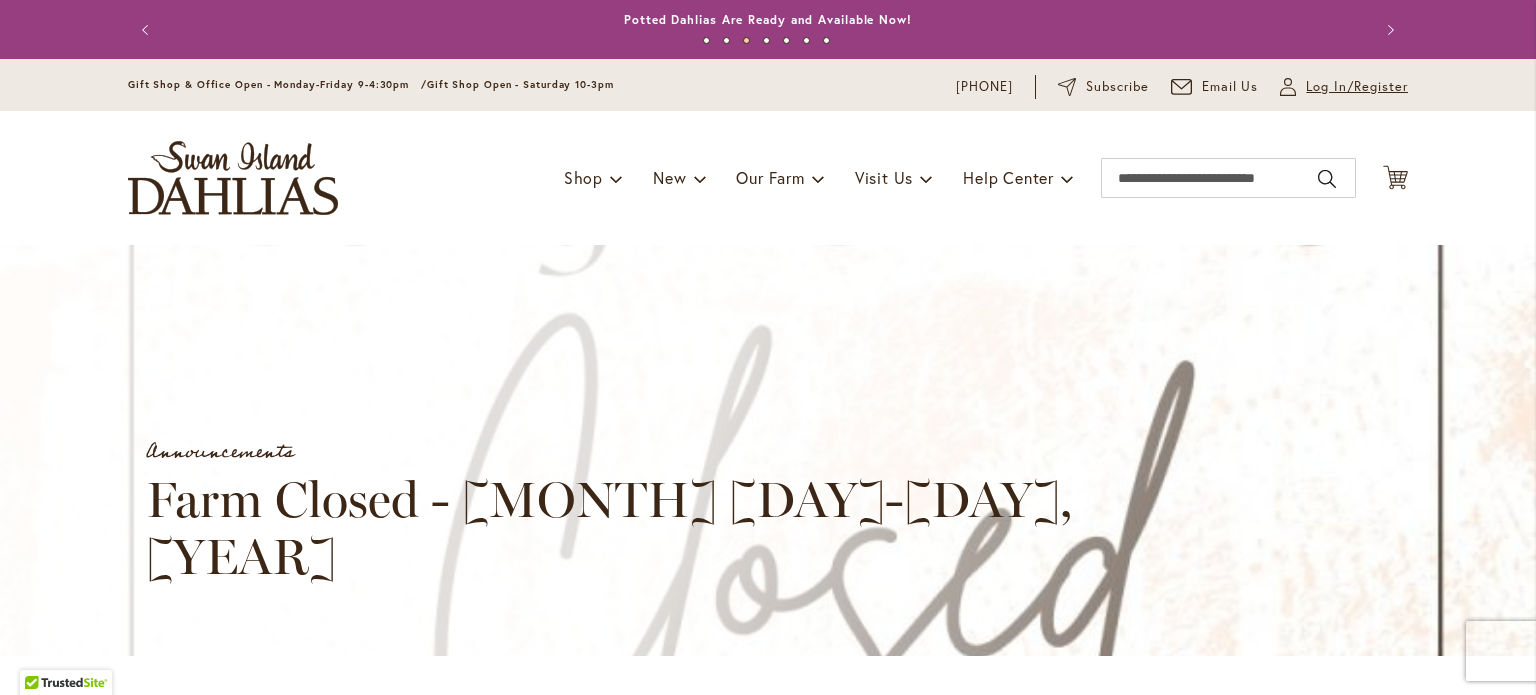 type on "**********" 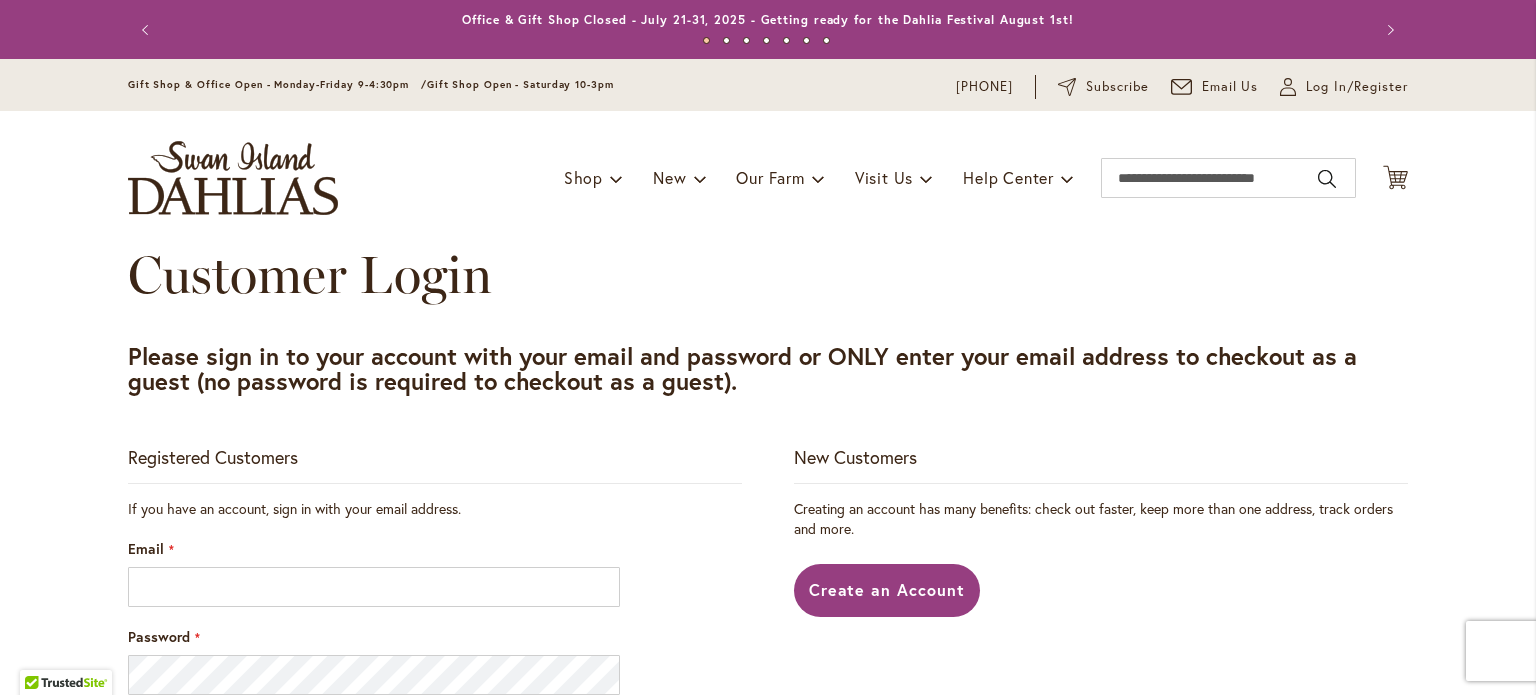 scroll, scrollTop: 0, scrollLeft: 0, axis: both 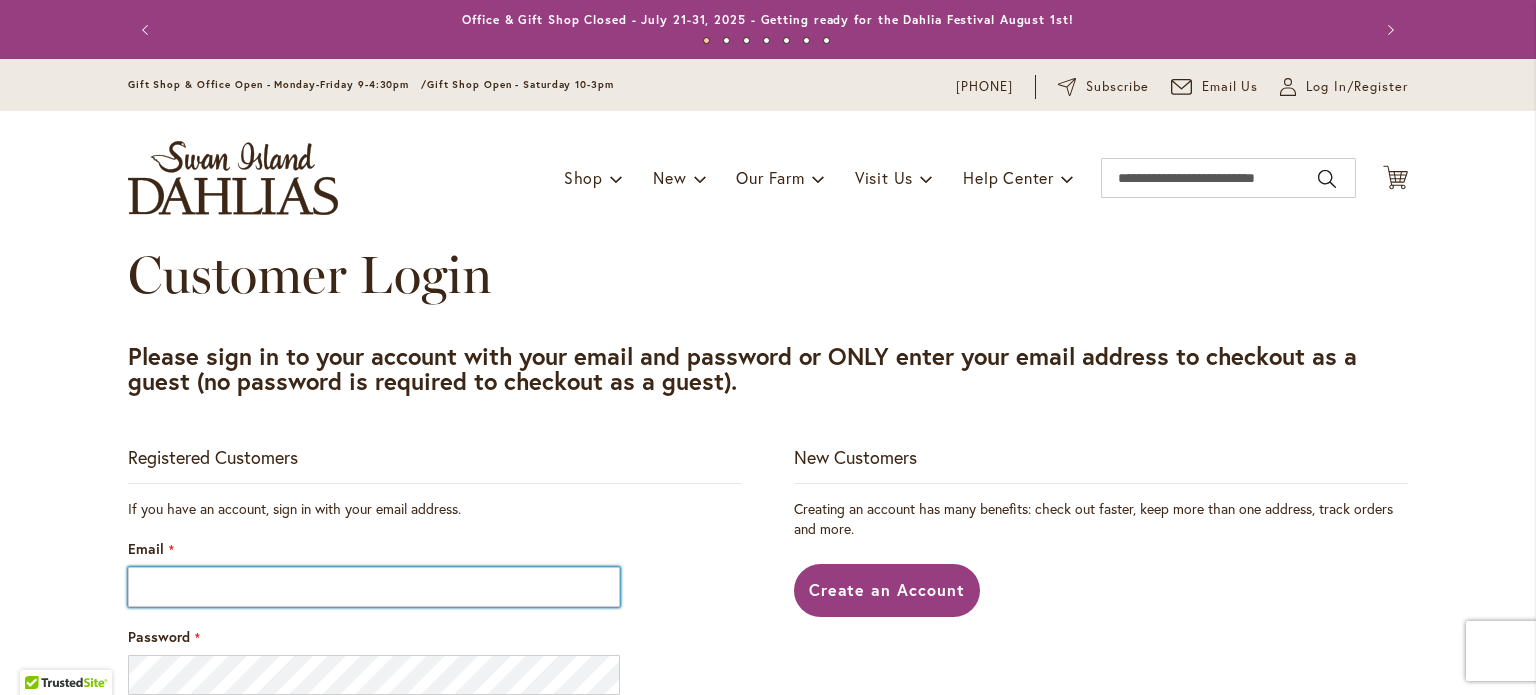 type on "**********" 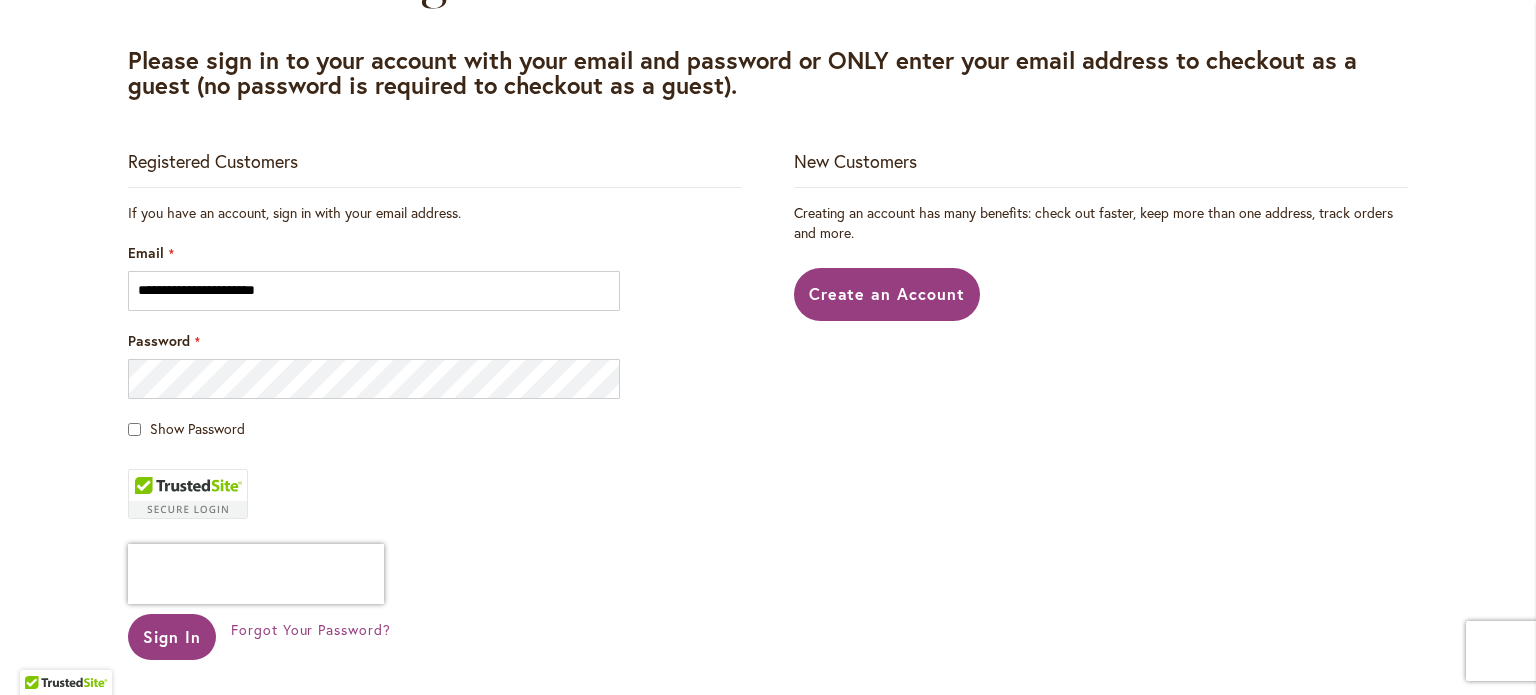scroll, scrollTop: 300, scrollLeft: 0, axis: vertical 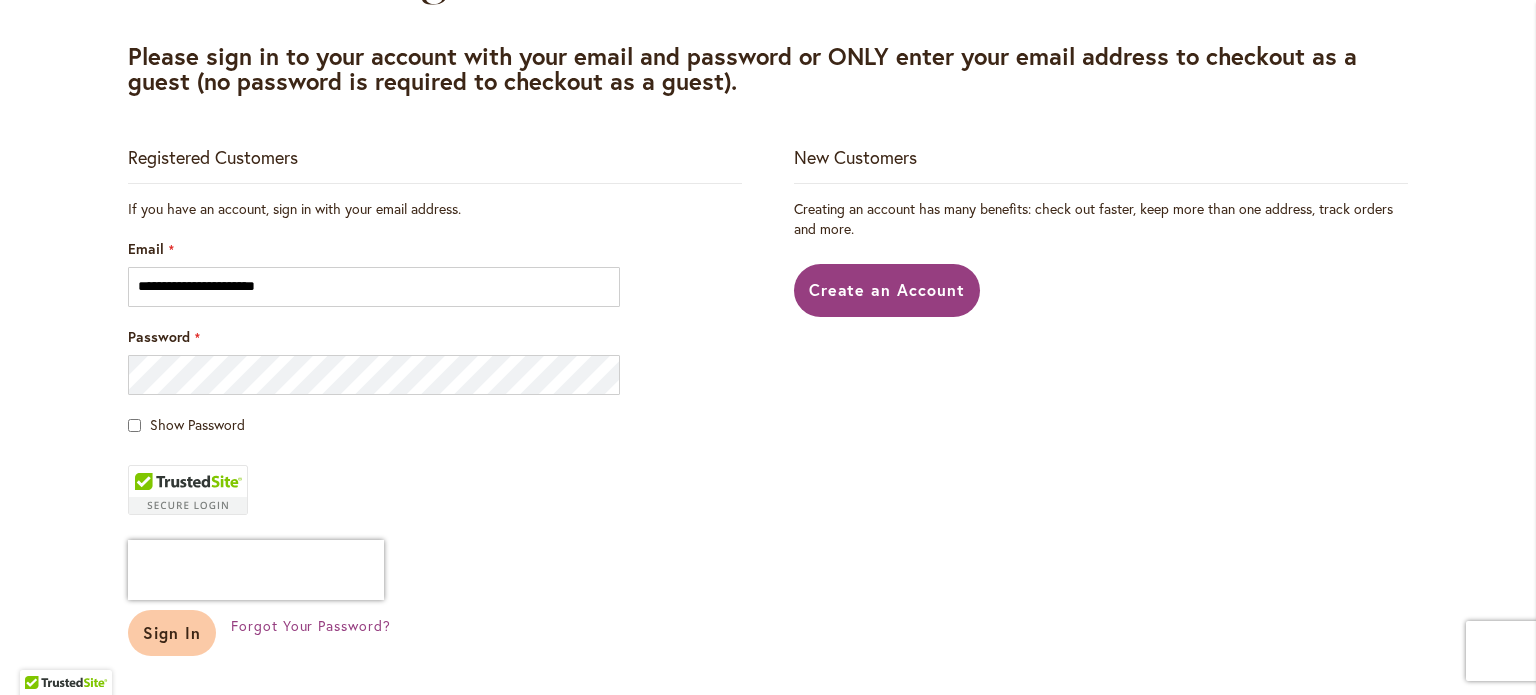 type on "**********" 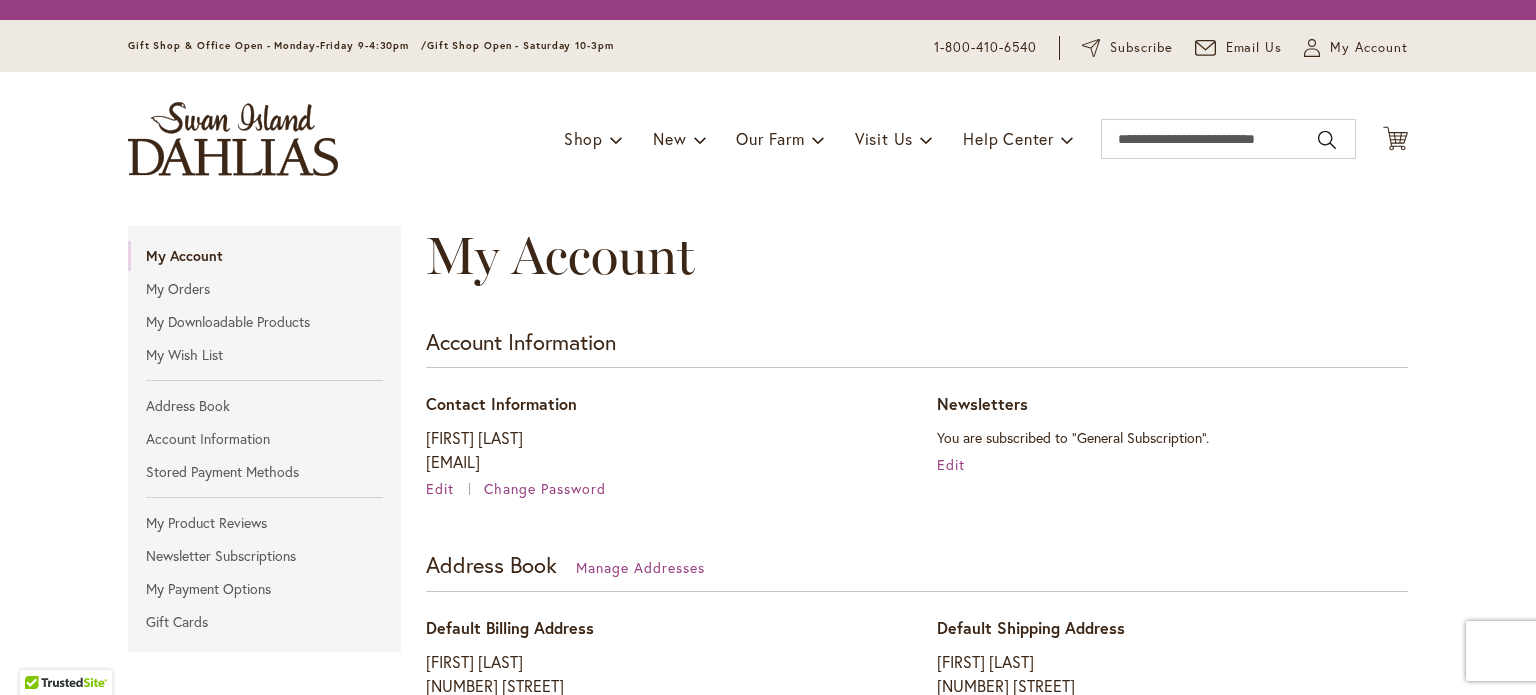 scroll, scrollTop: 0, scrollLeft: 0, axis: both 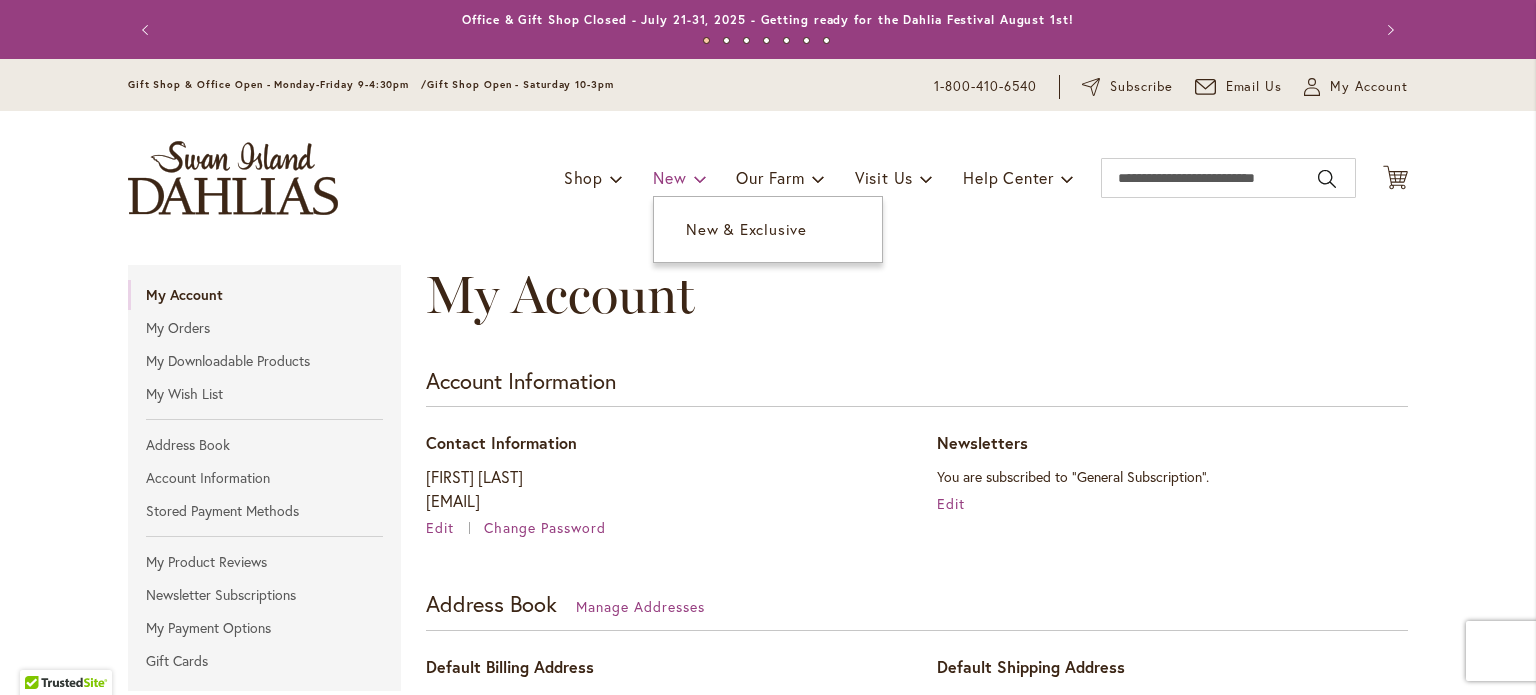 type on "**********" 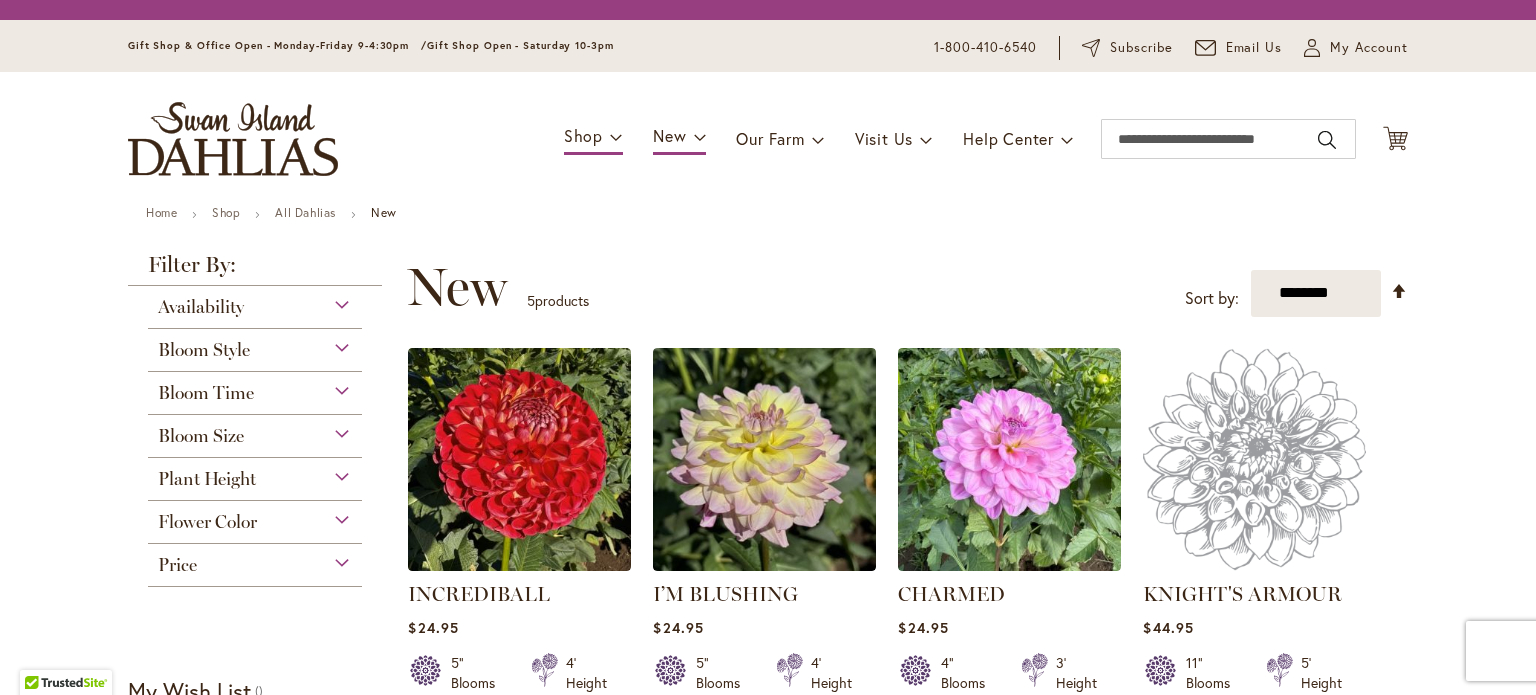 scroll, scrollTop: 0, scrollLeft: 0, axis: both 